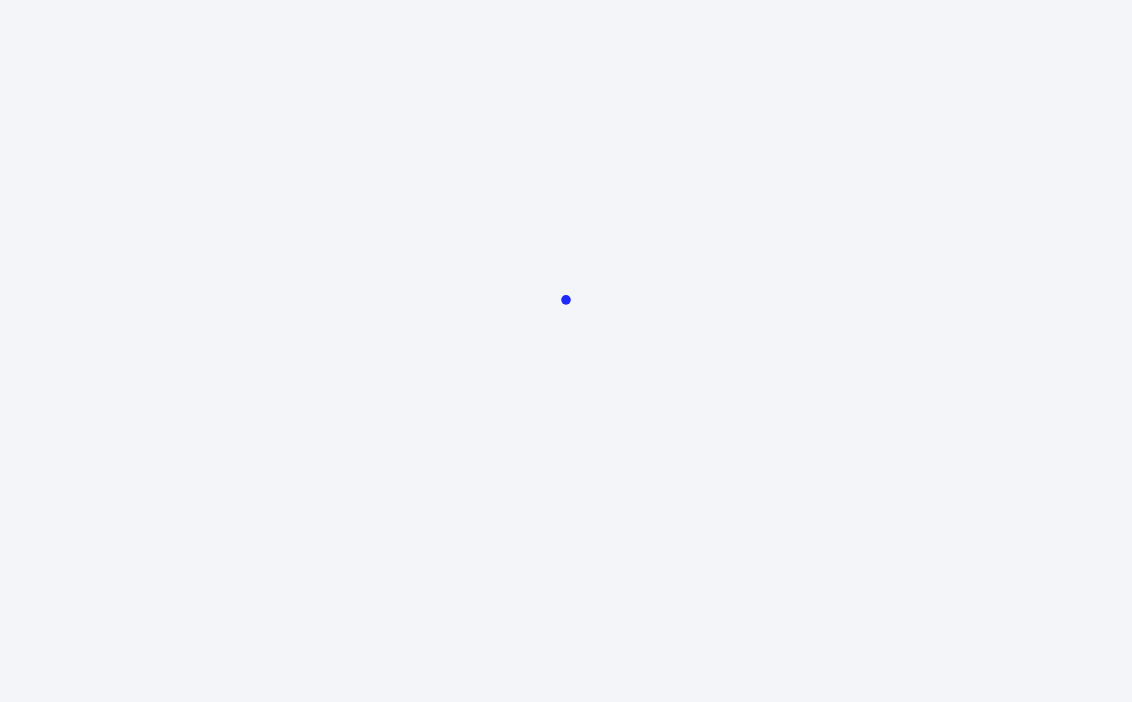 scroll, scrollTop: 0, scrollLeft: 0, axis: both 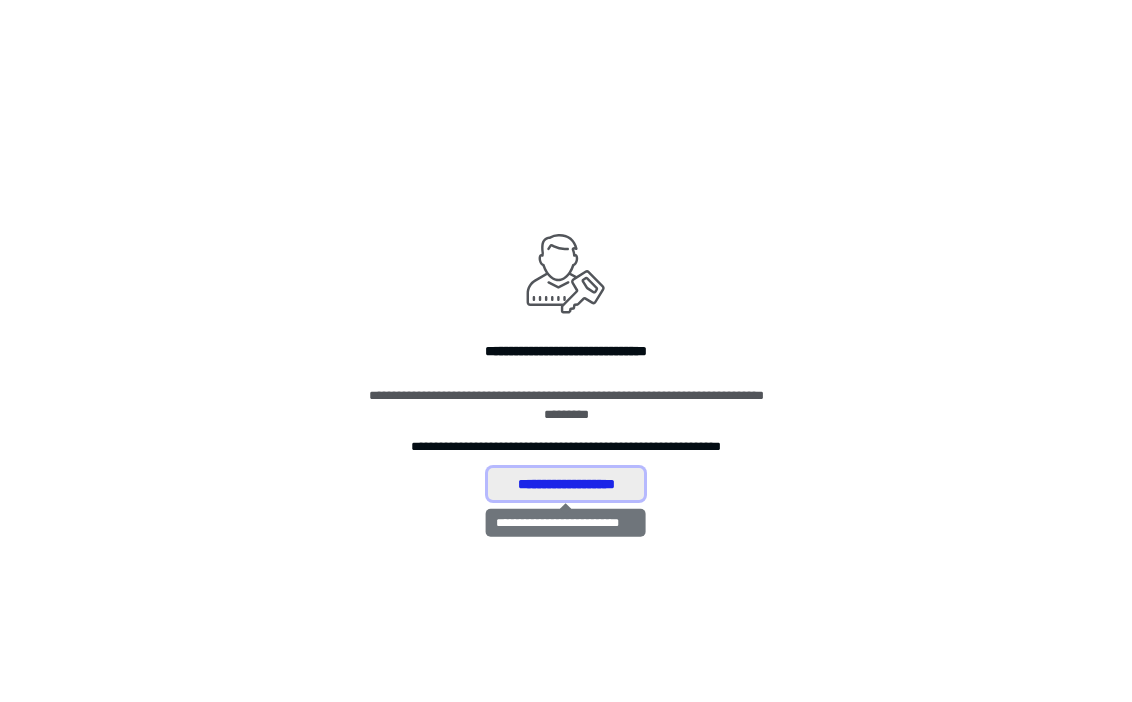 click on "**********" at bounding box center [566, 484] 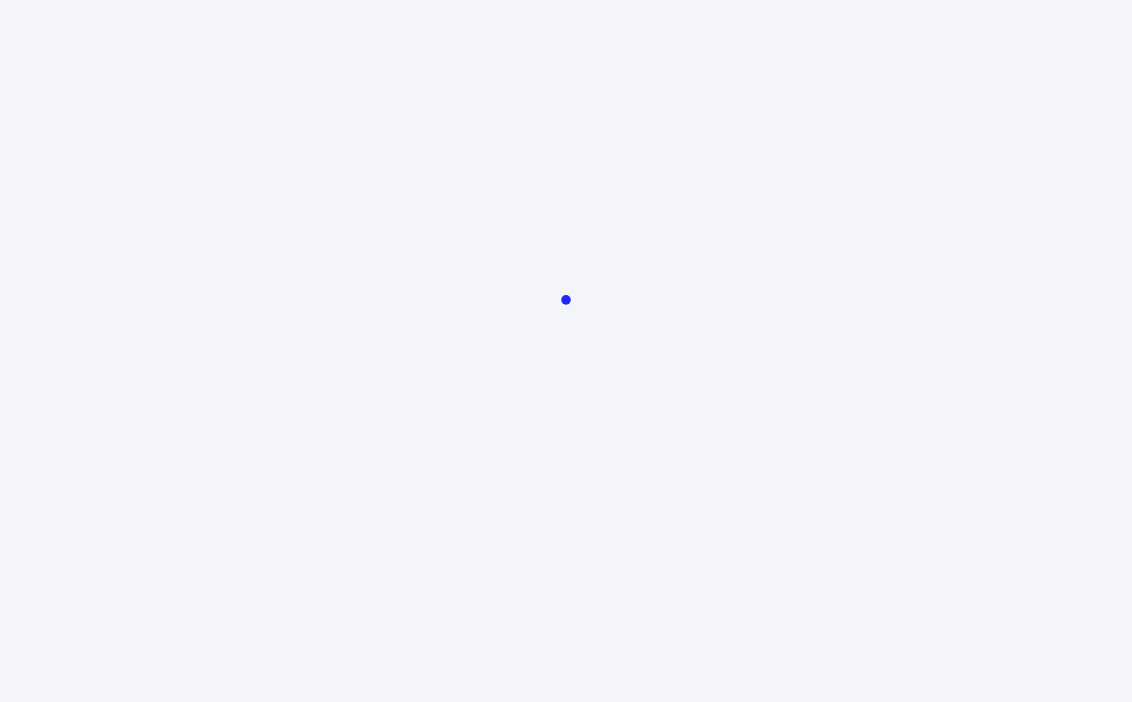 scroll, scrollTop: 0, scrollLeft: 0, axis: both 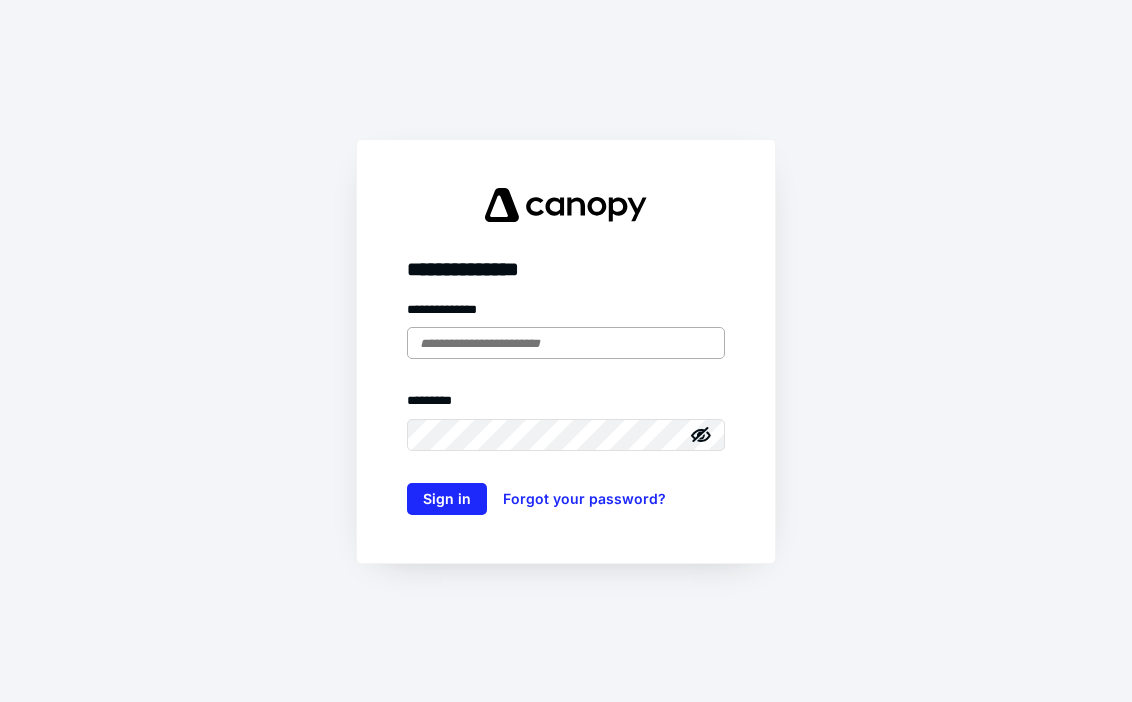 click at bounding box center [566, 343] 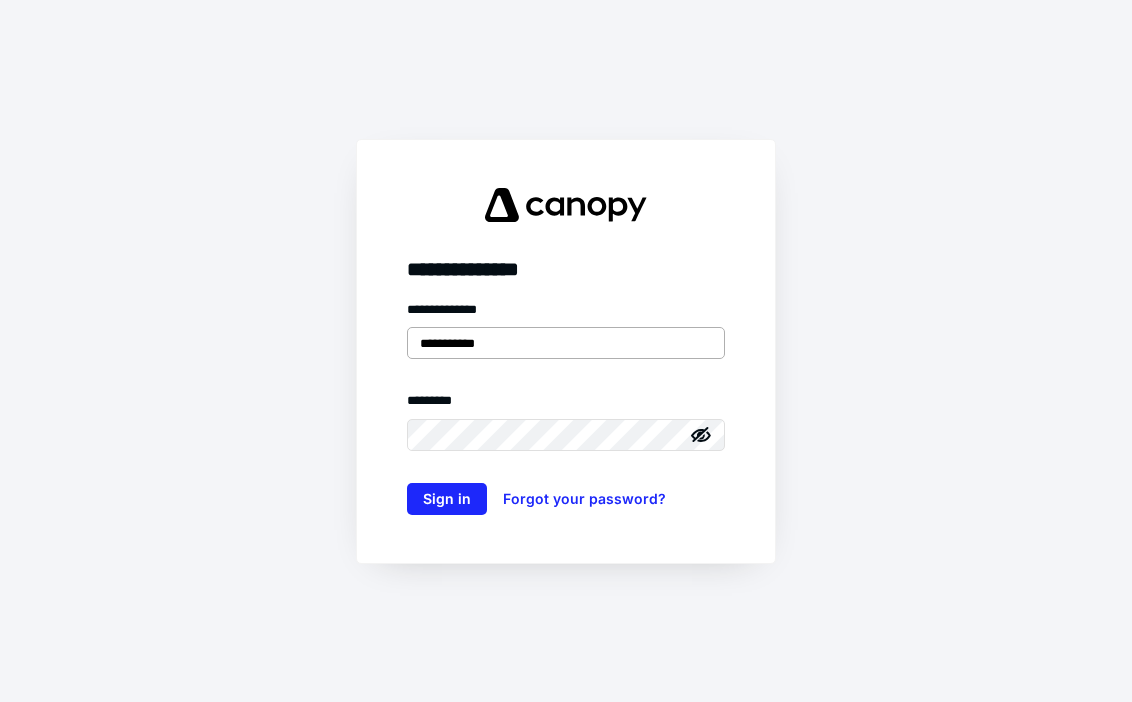 type on "**********" 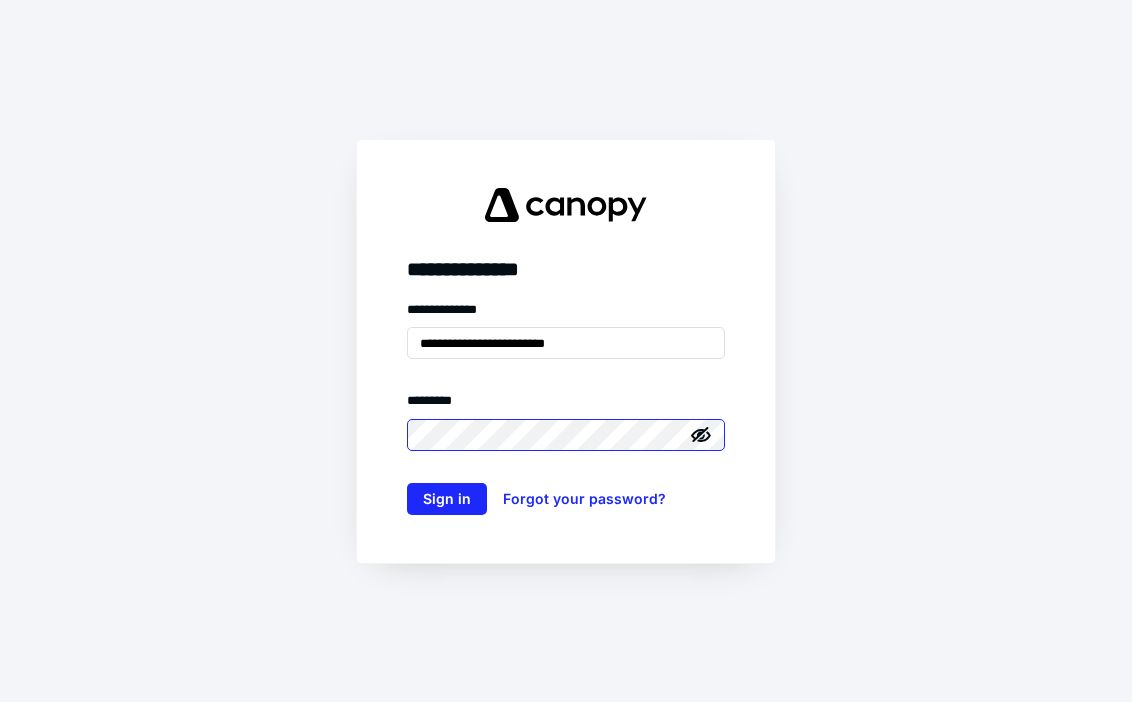 click on "Sign in" at bounding box center (447, 499) 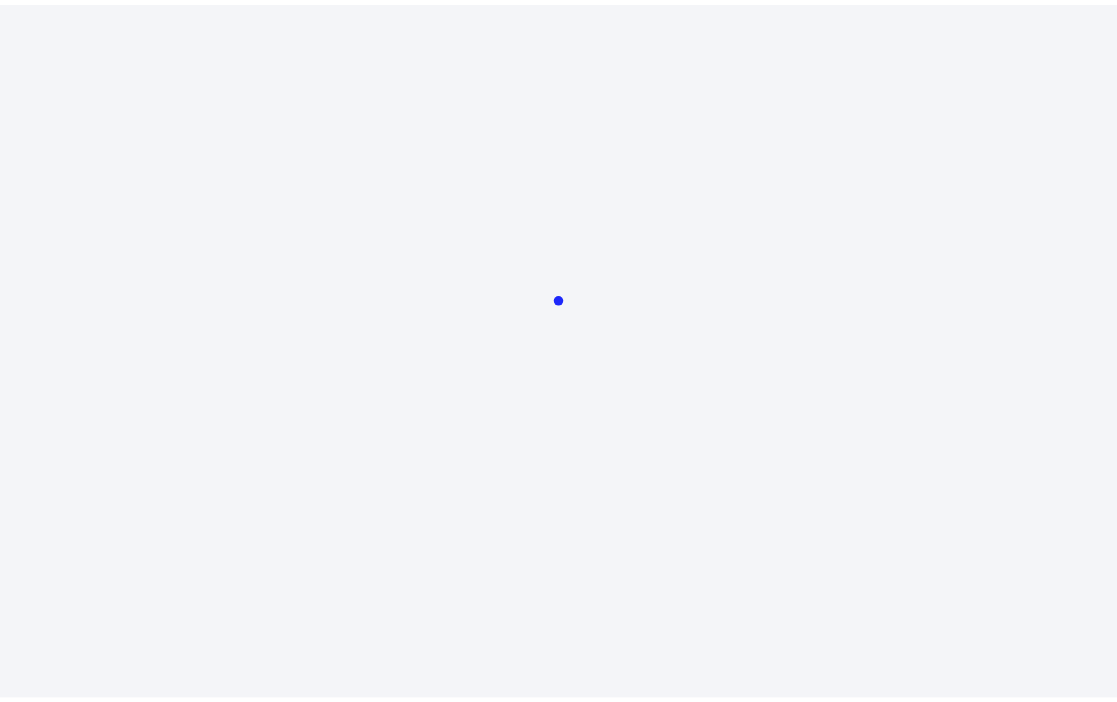 scroll, scrollTop: 0, scrollLeft: 0, axis: both 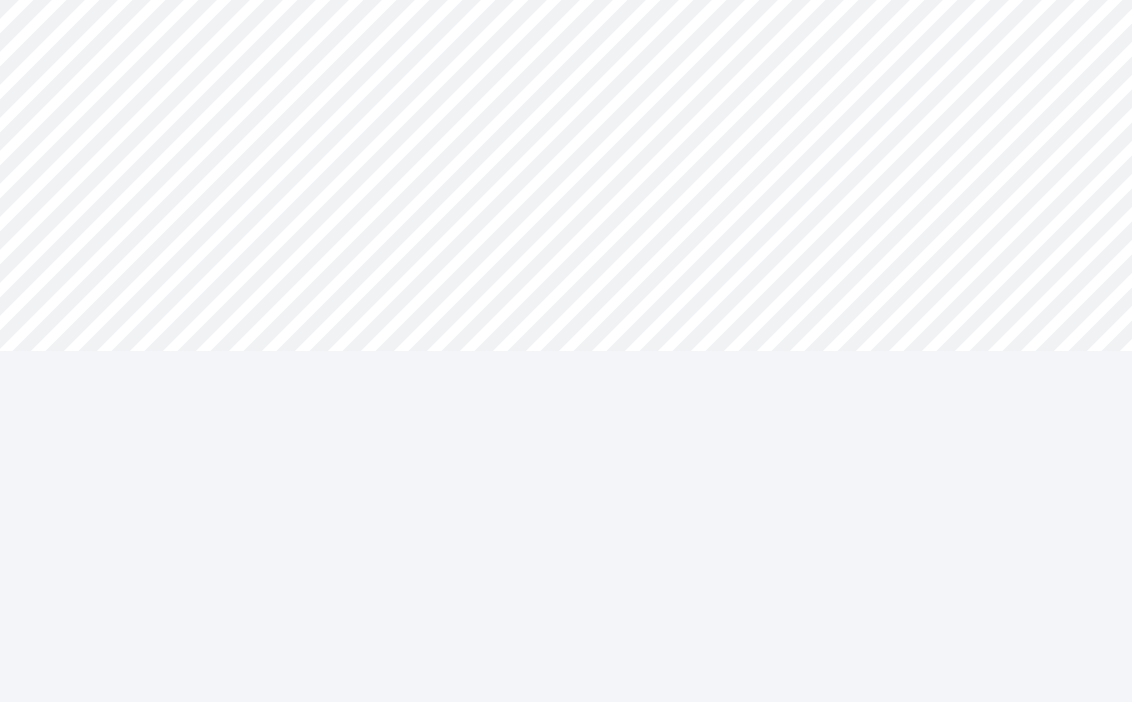 click on "**********" at bounding box center (566, 351) 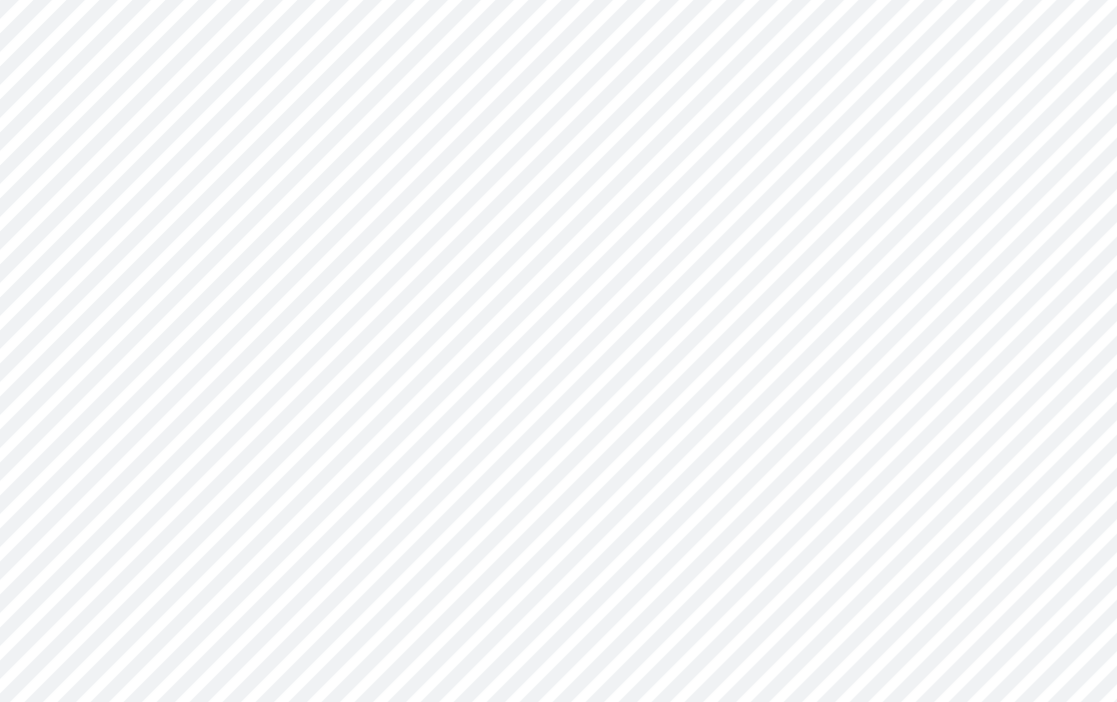 scroll, scrollTop: 123, scrollLeft: 0, axis: vertical 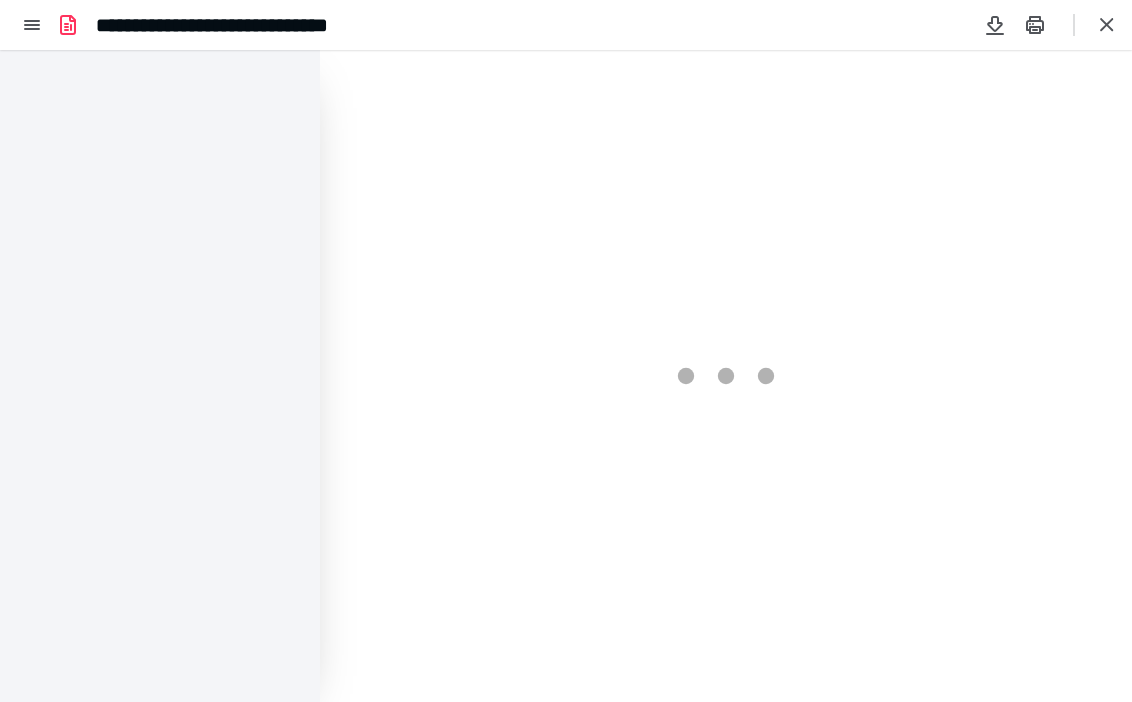 type on "75" 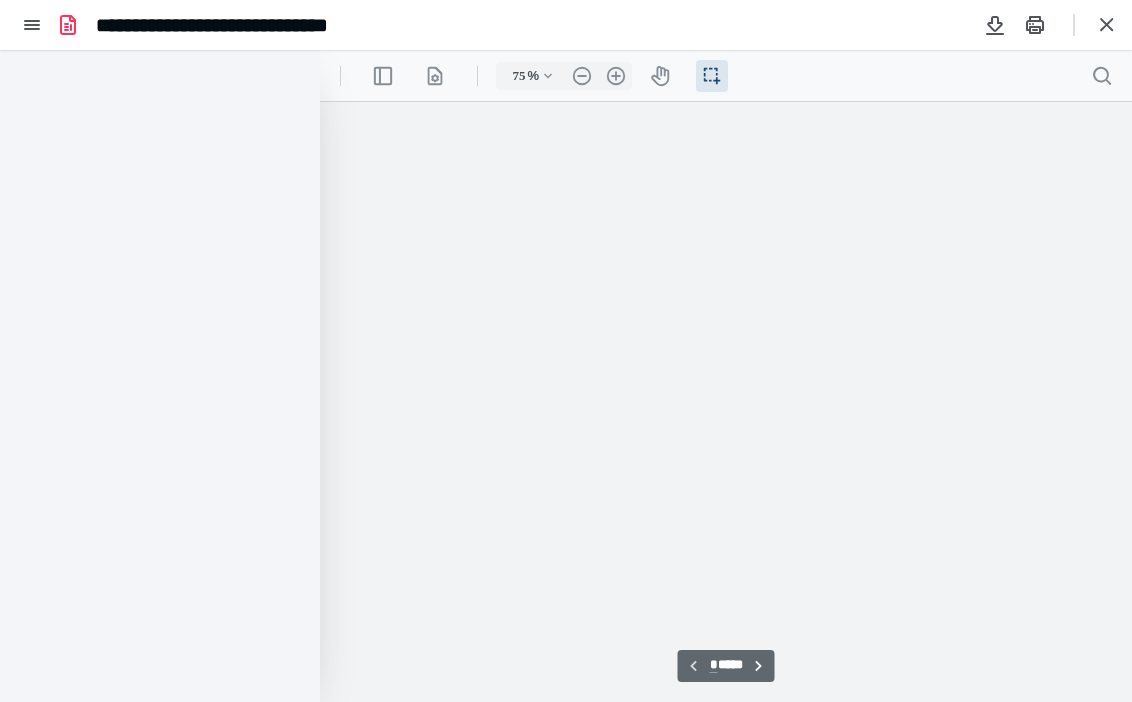 scroll, scrollTop: 55, scrollLeft: 0, axis: vertical 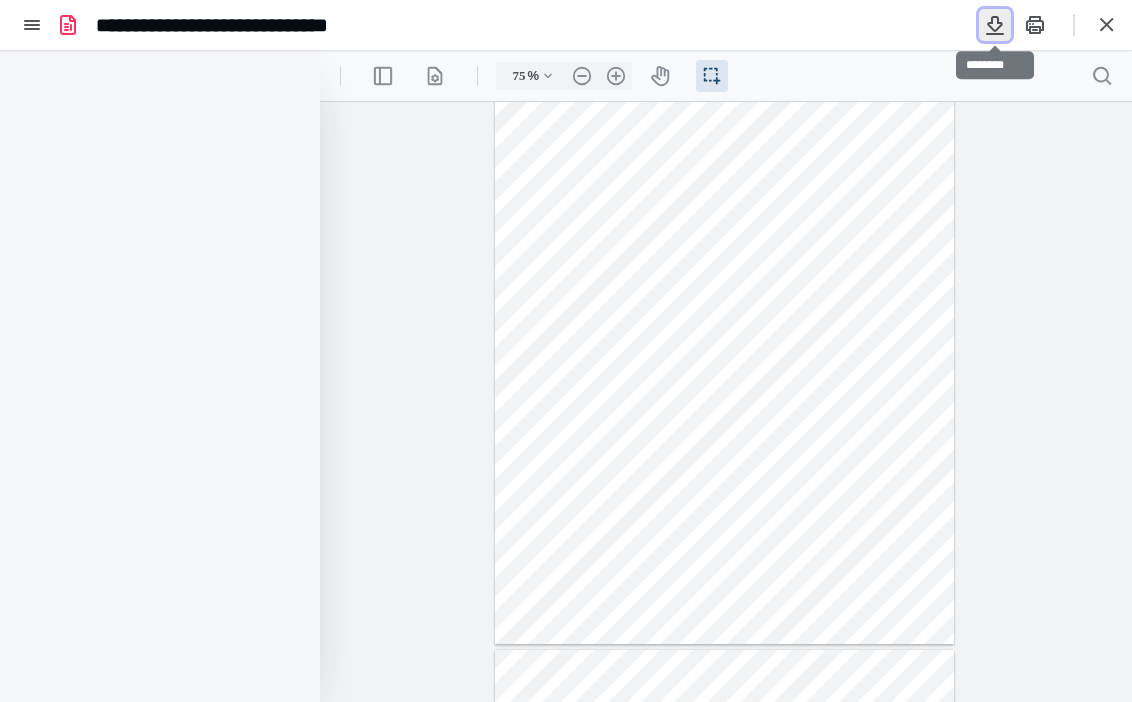 click at bounding box center (995, 25) 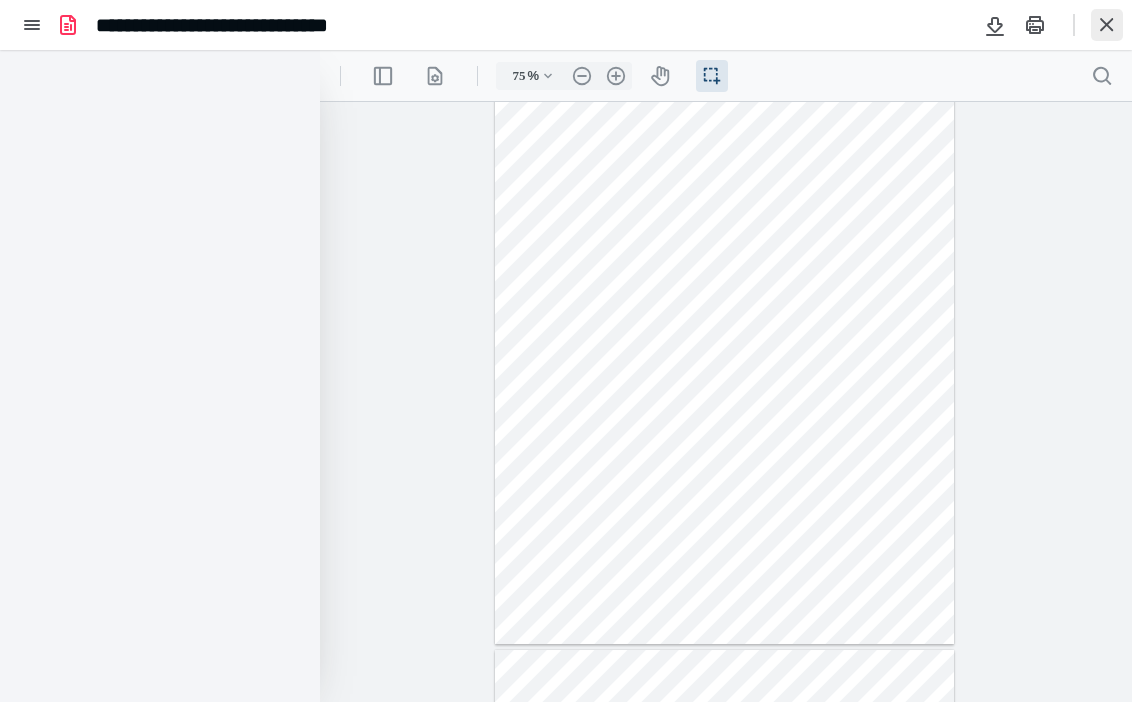 click at bounding box center (1107, 25) 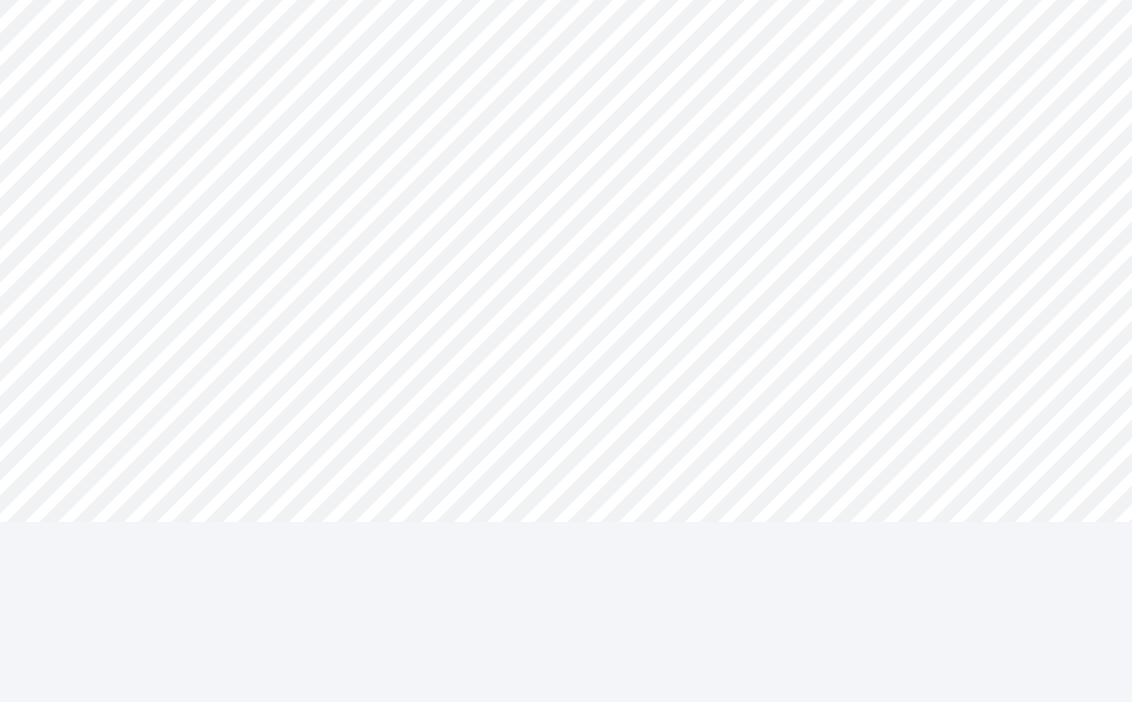 click on "**********" at bounding box center [566, 311] 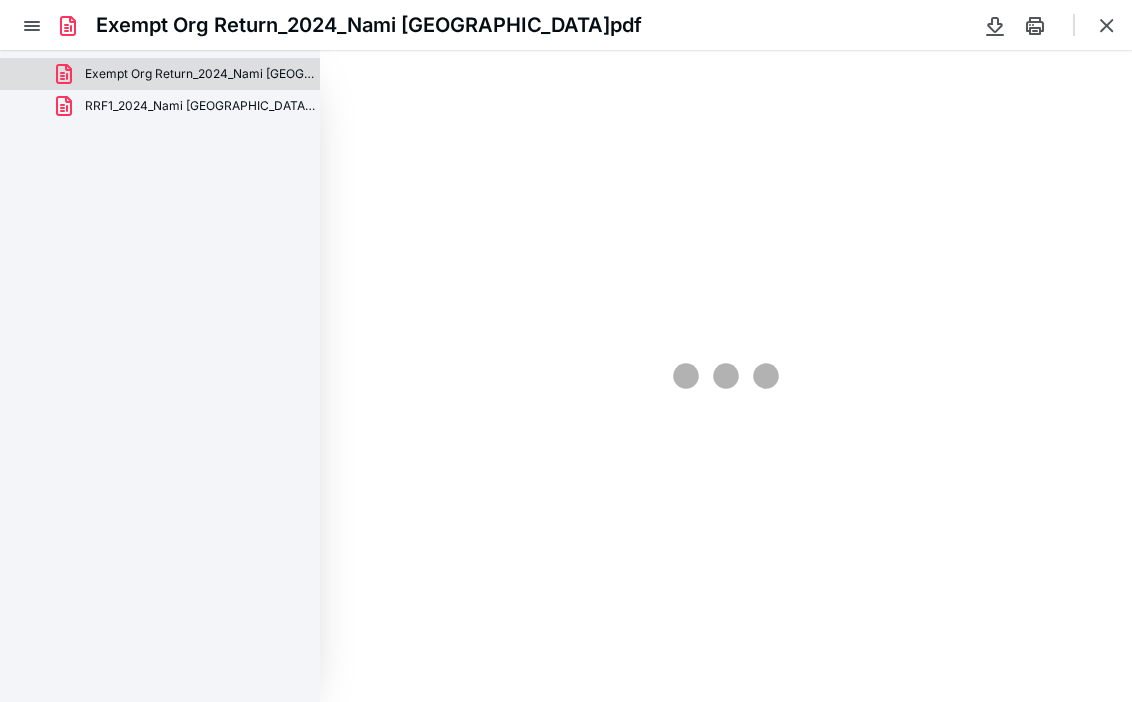 scroll, scrollTop: 0, scrollLeft: 0, axis: both 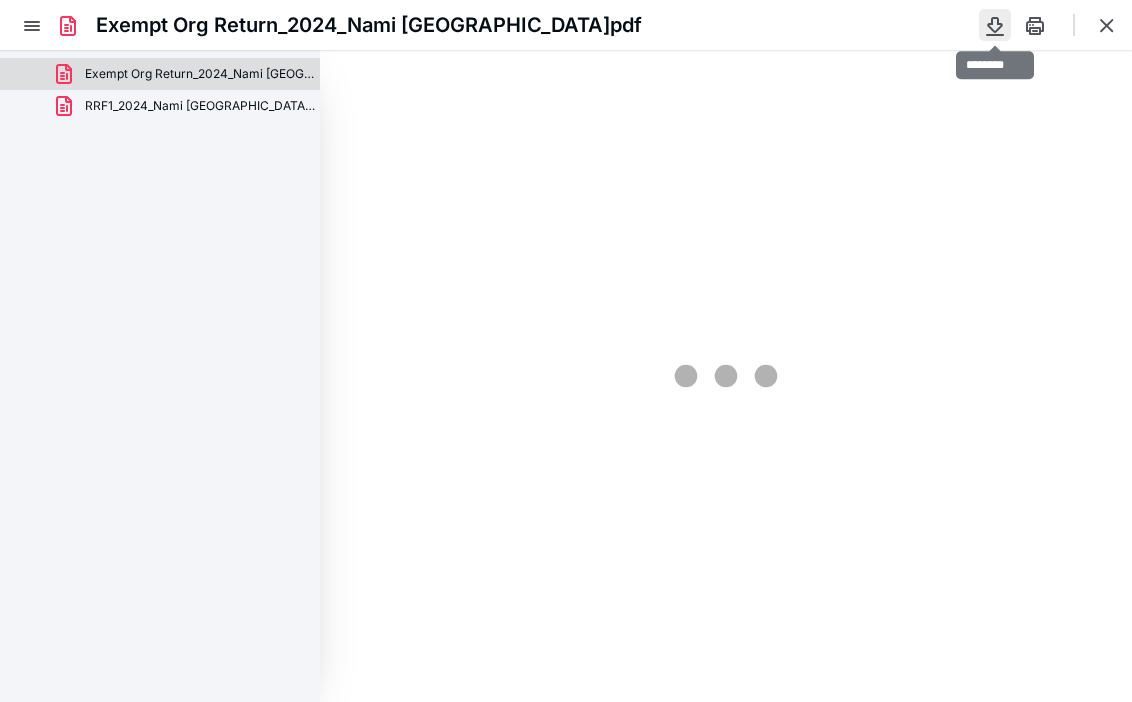 type on "75" 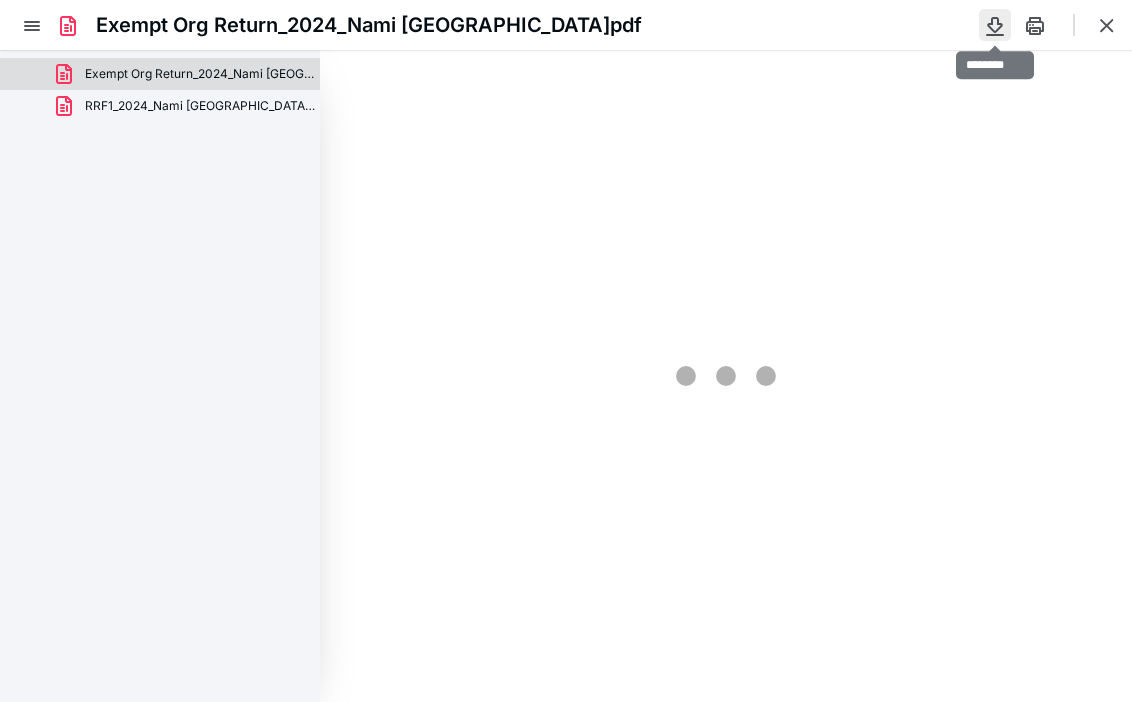 scroll, scrollTop: 55, scrollLeft: 0, axis: vertical 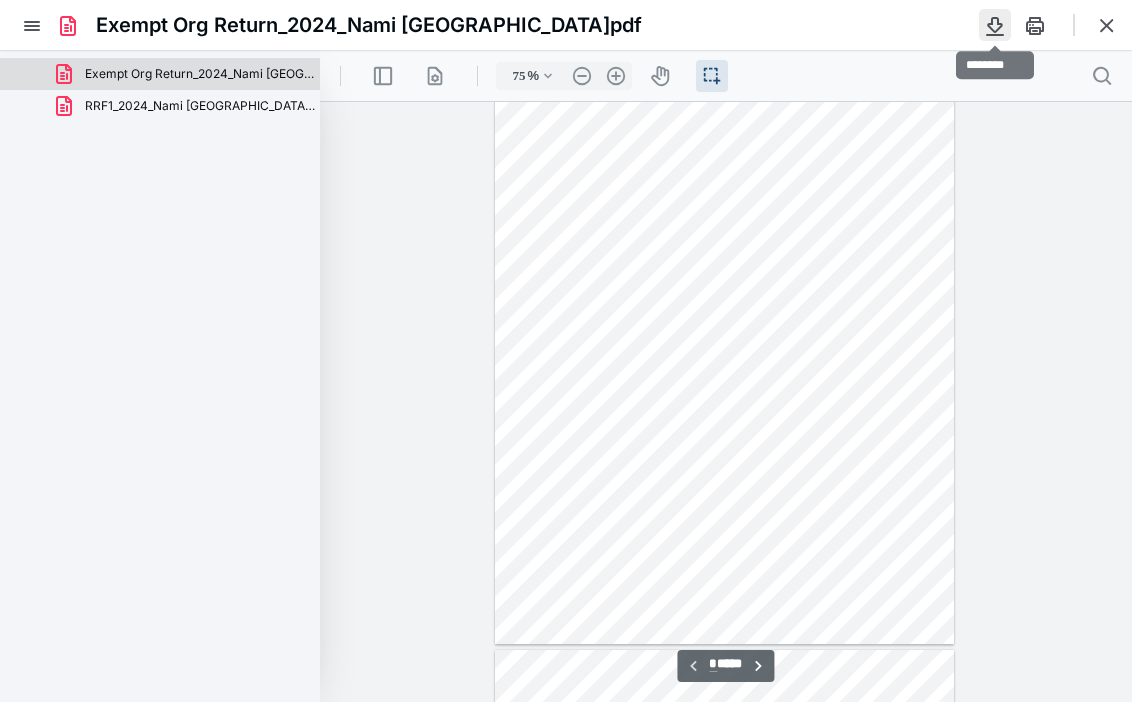 click at bounding box center (995, 25) 